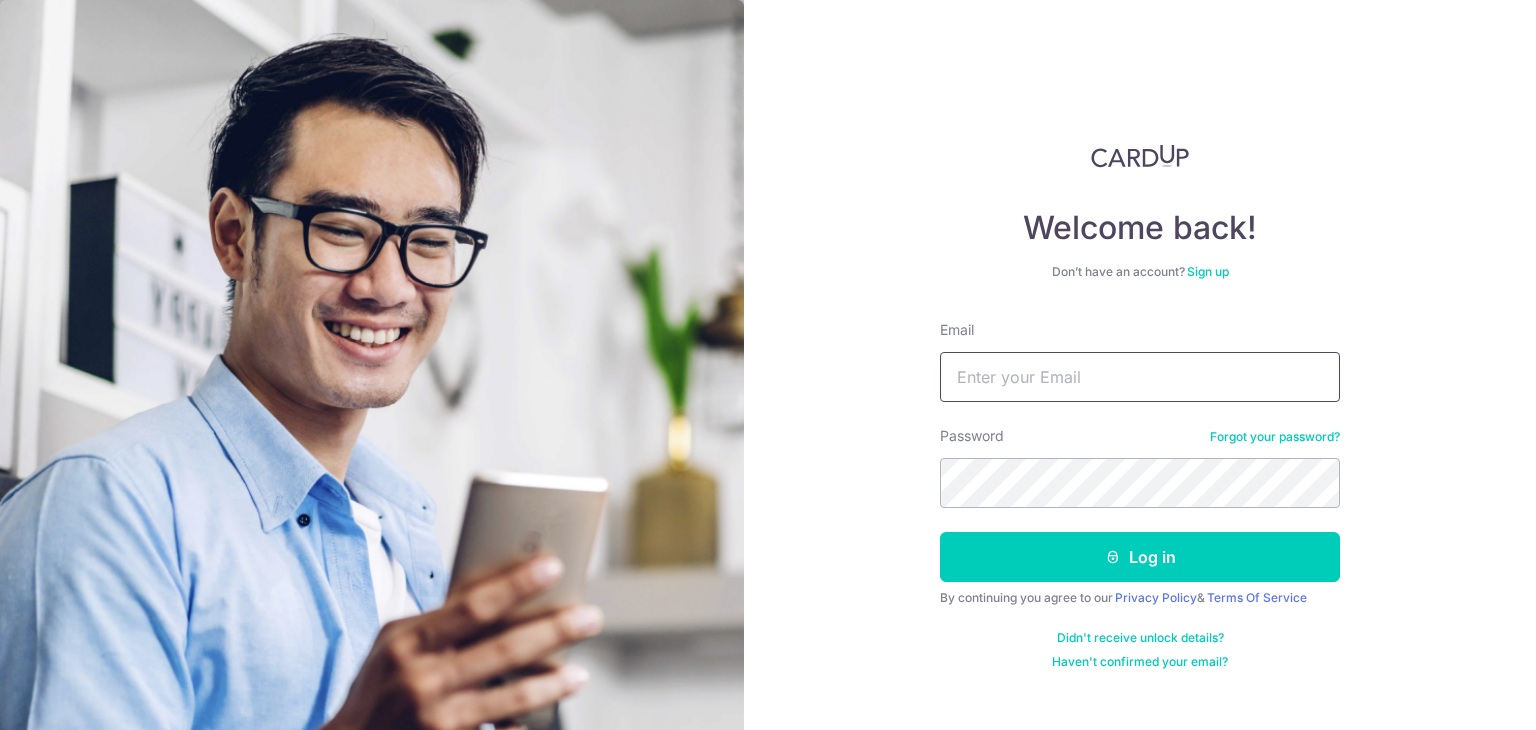 scroll, scrollTop: 0, scrollLeft: 0, axis: both 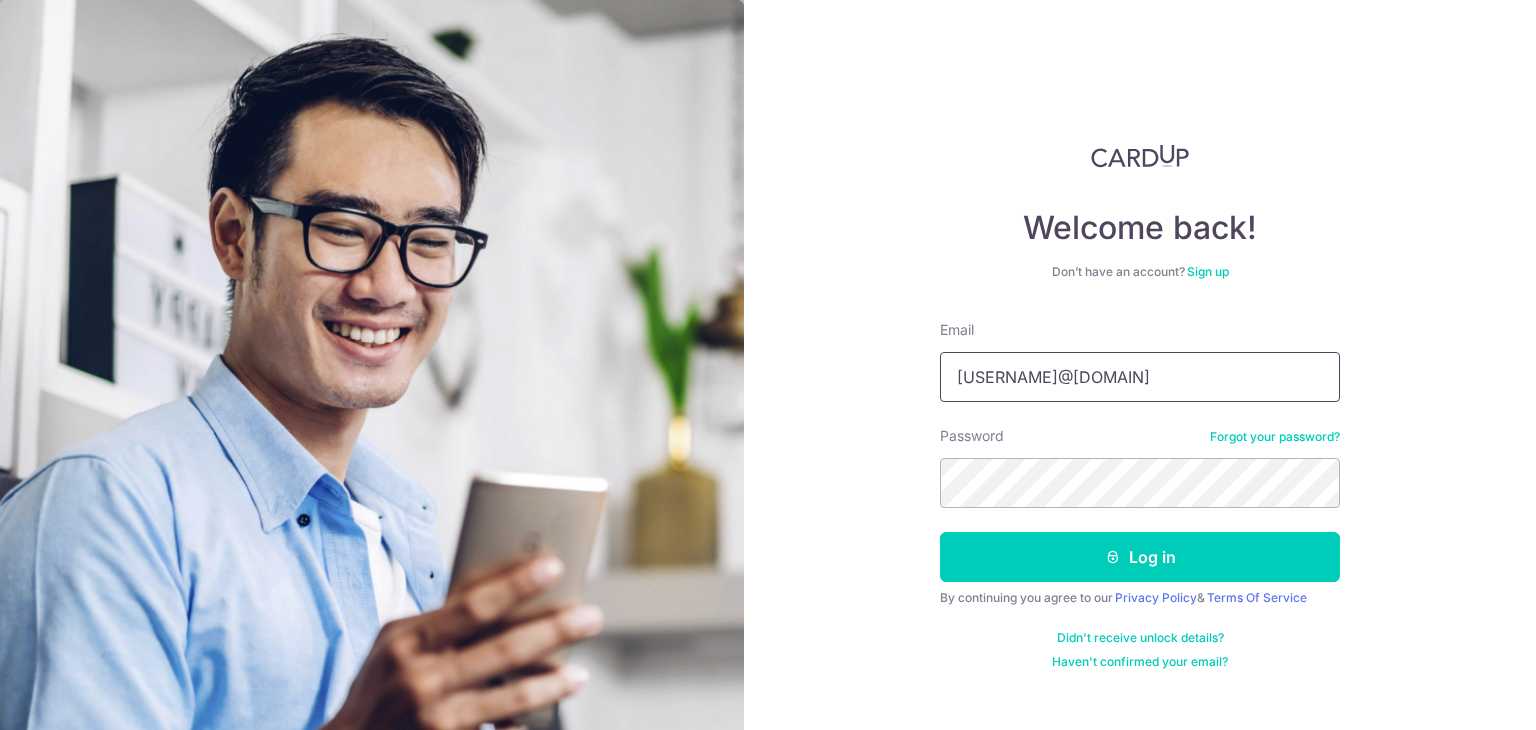 type on "[EMAIL]" 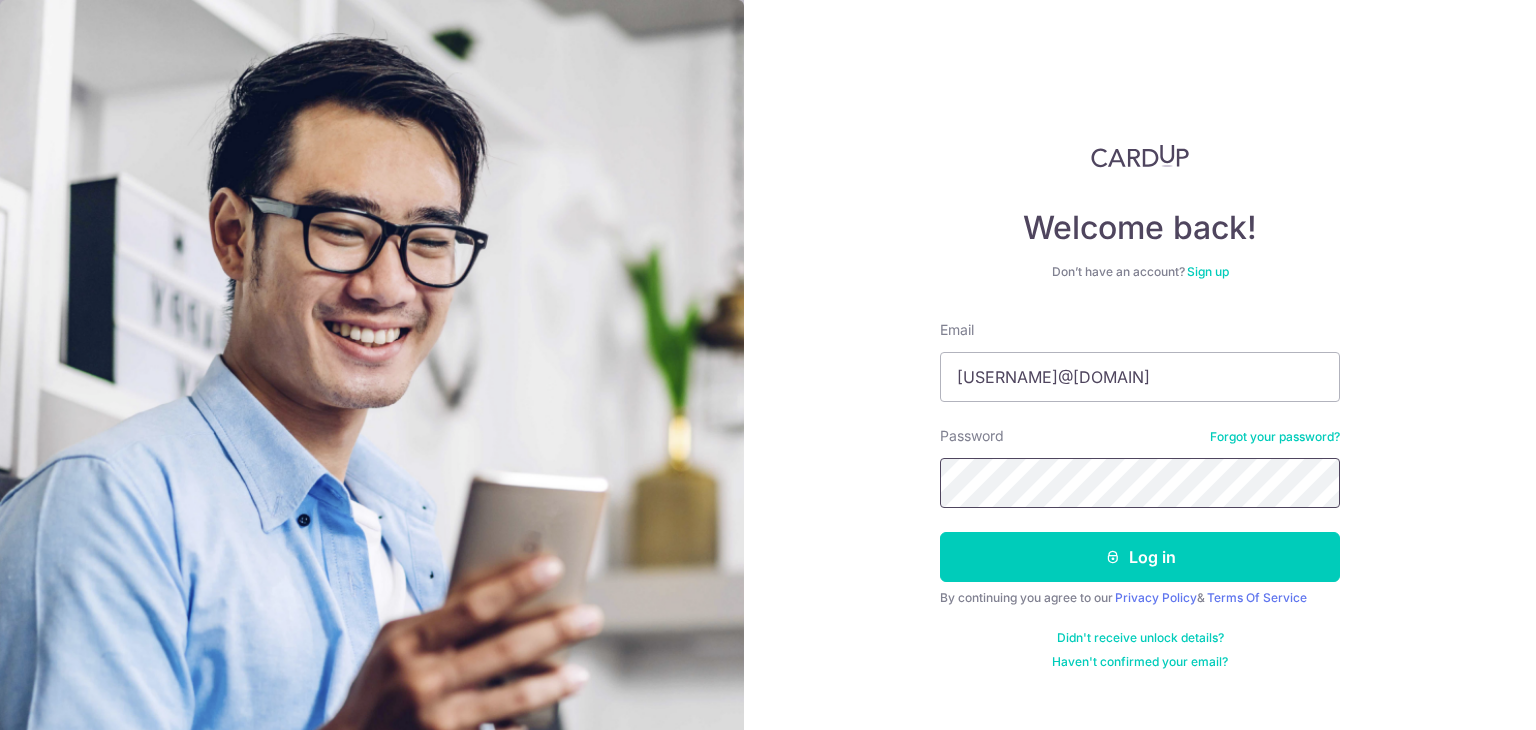 click on "Log in" at bounding box center (1140, 557) 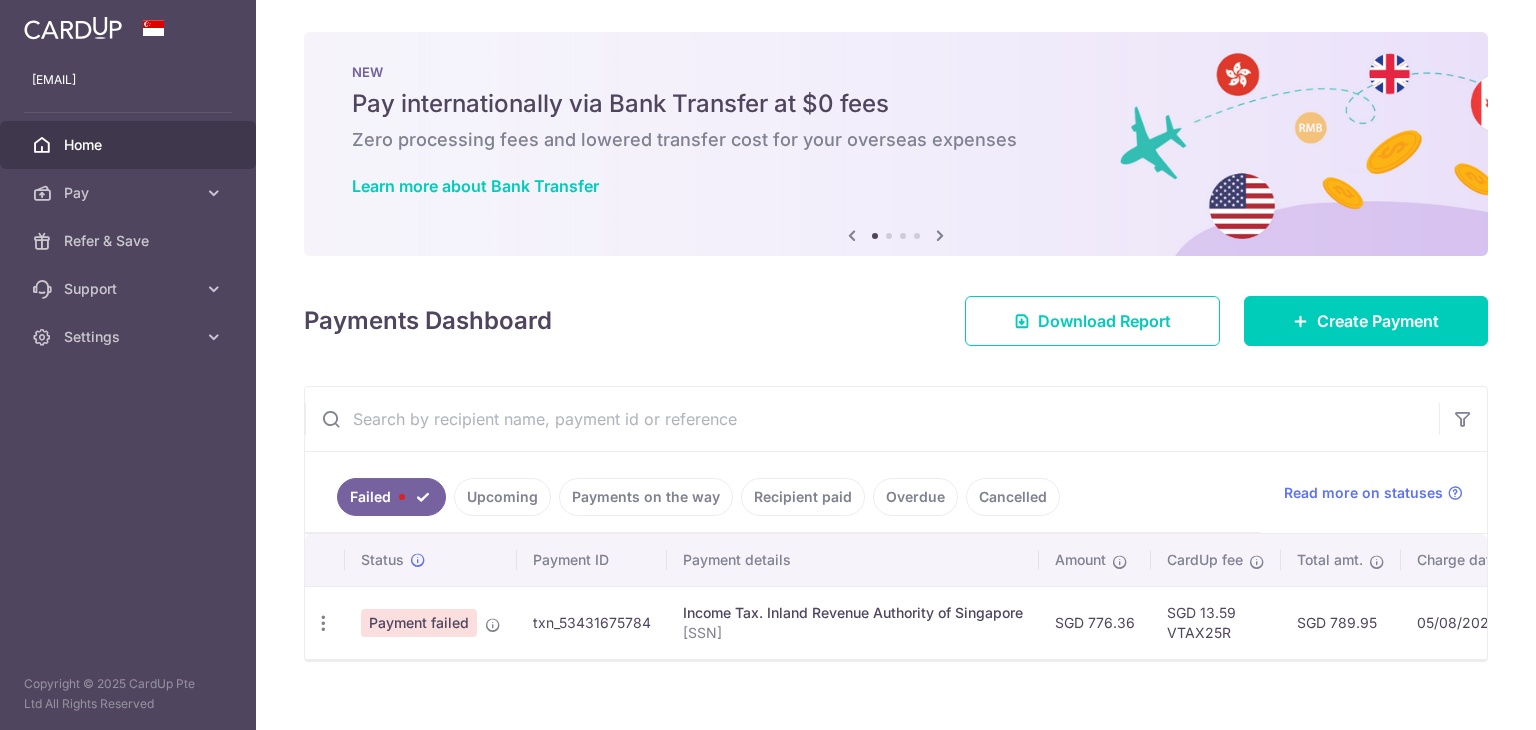 scroll, scrollTop: 0, scrollLeft: 0, axis: both 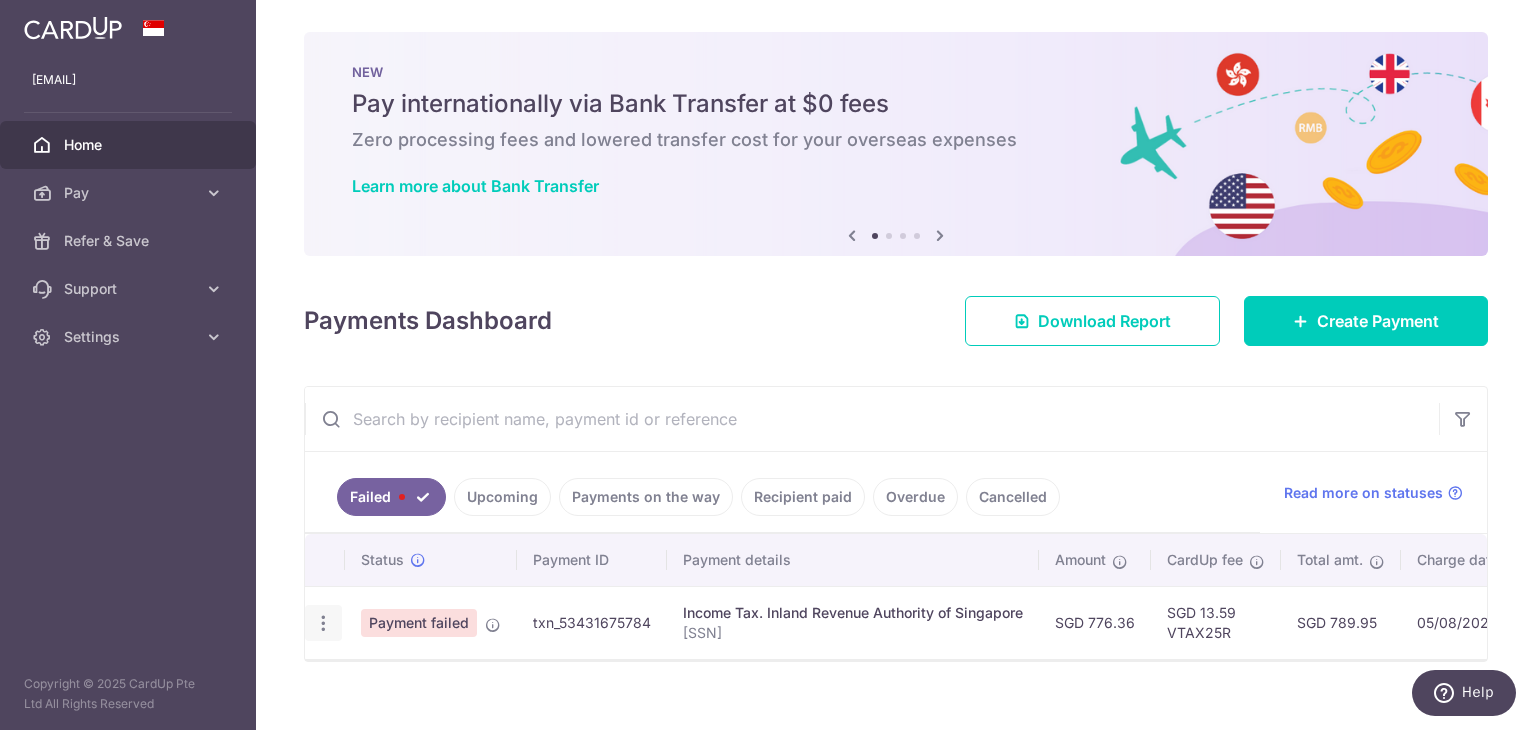 click at bounding box center (323, 623) 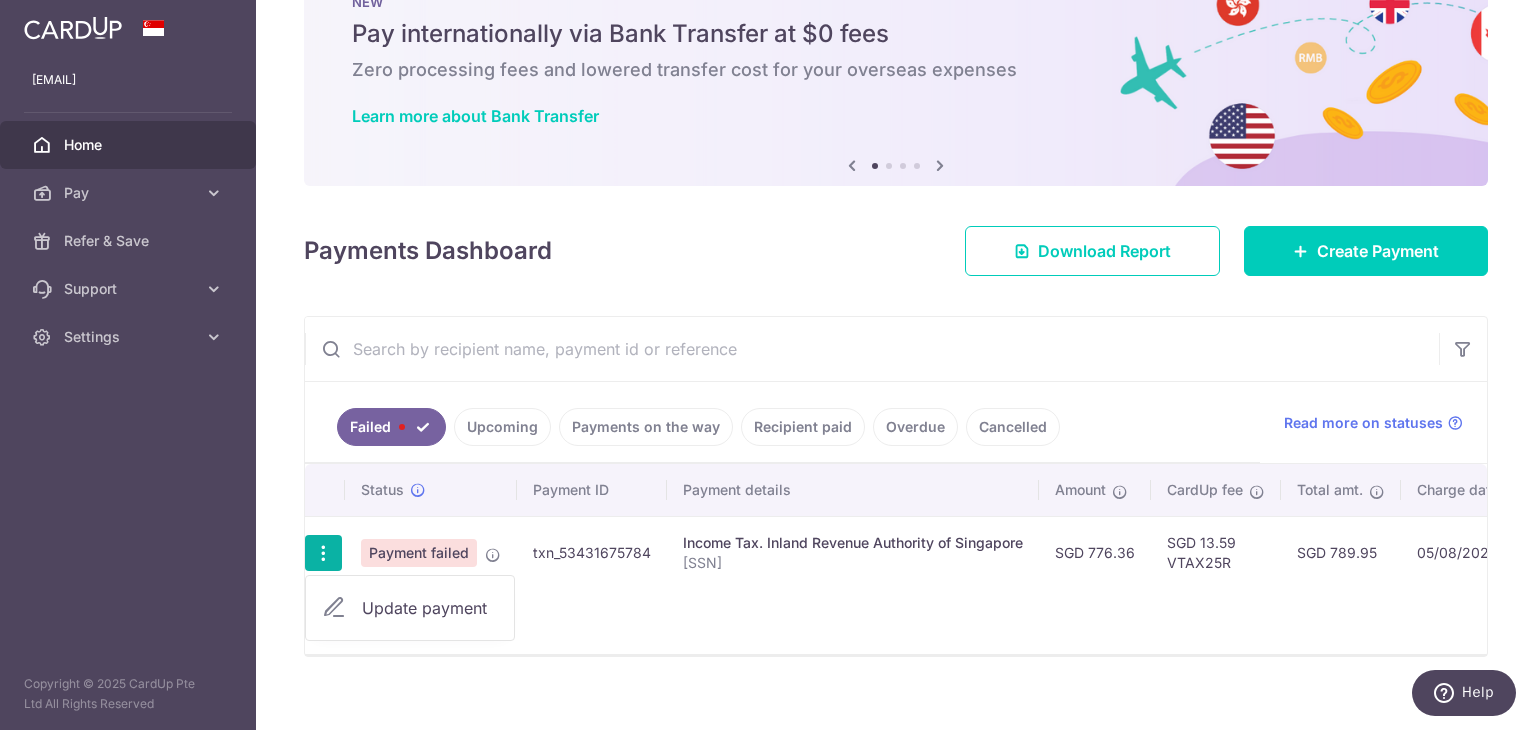 scroll, scrollTop: 100, scrollLeft: 0, axis: vertical 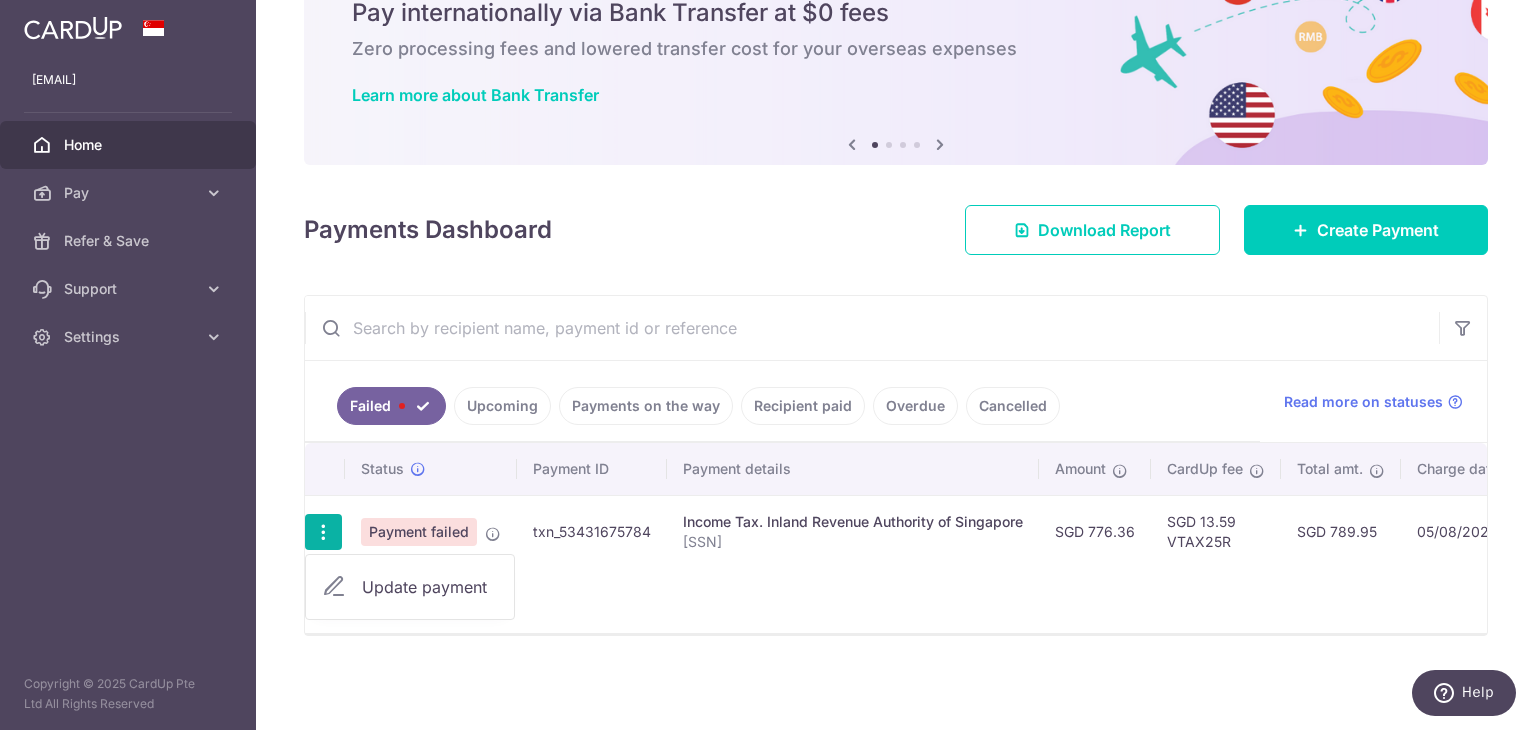 click on "Update payment" at bounding box center (323, 532) 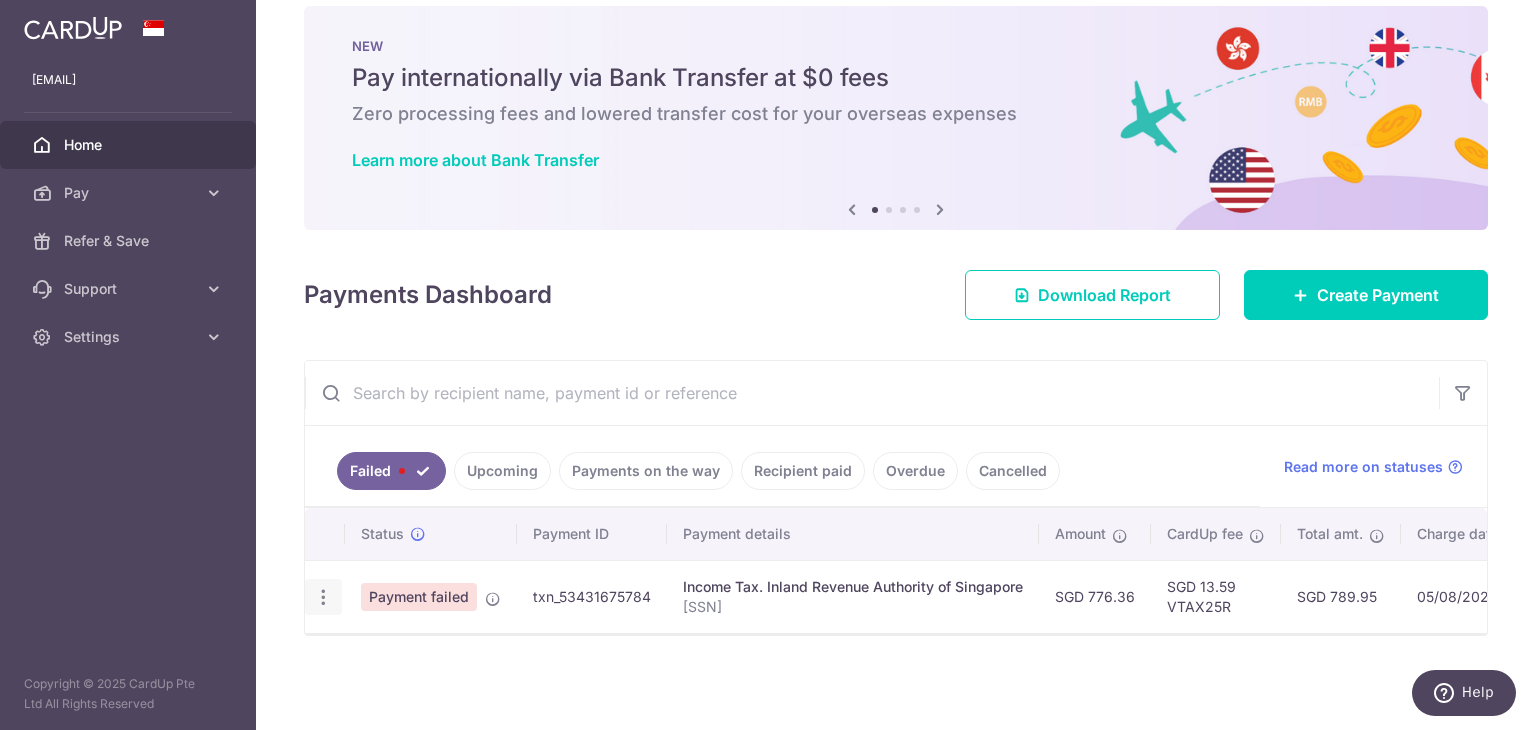 click at bounding box center [323, 597] 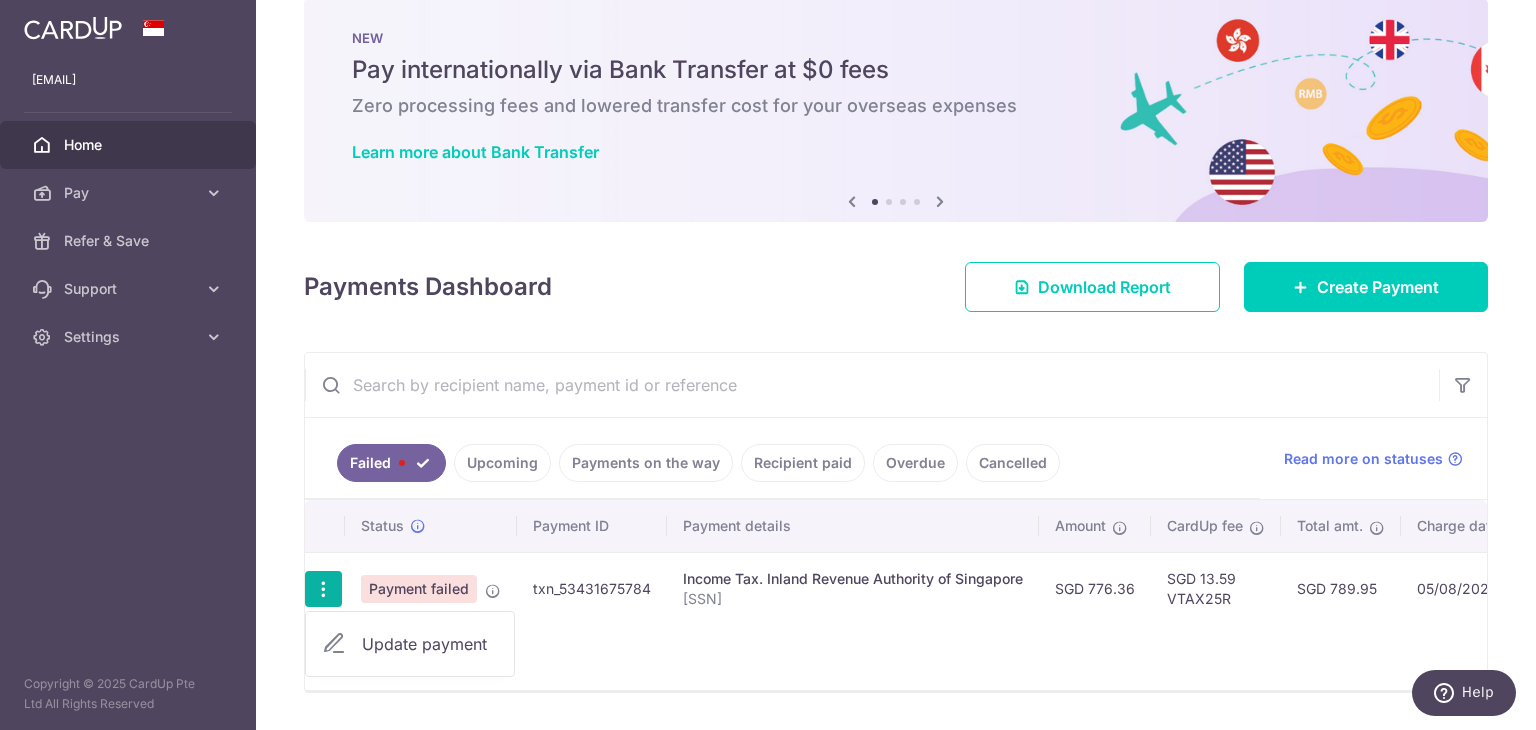 click on "Update payment" at bounding box center (430, 644) 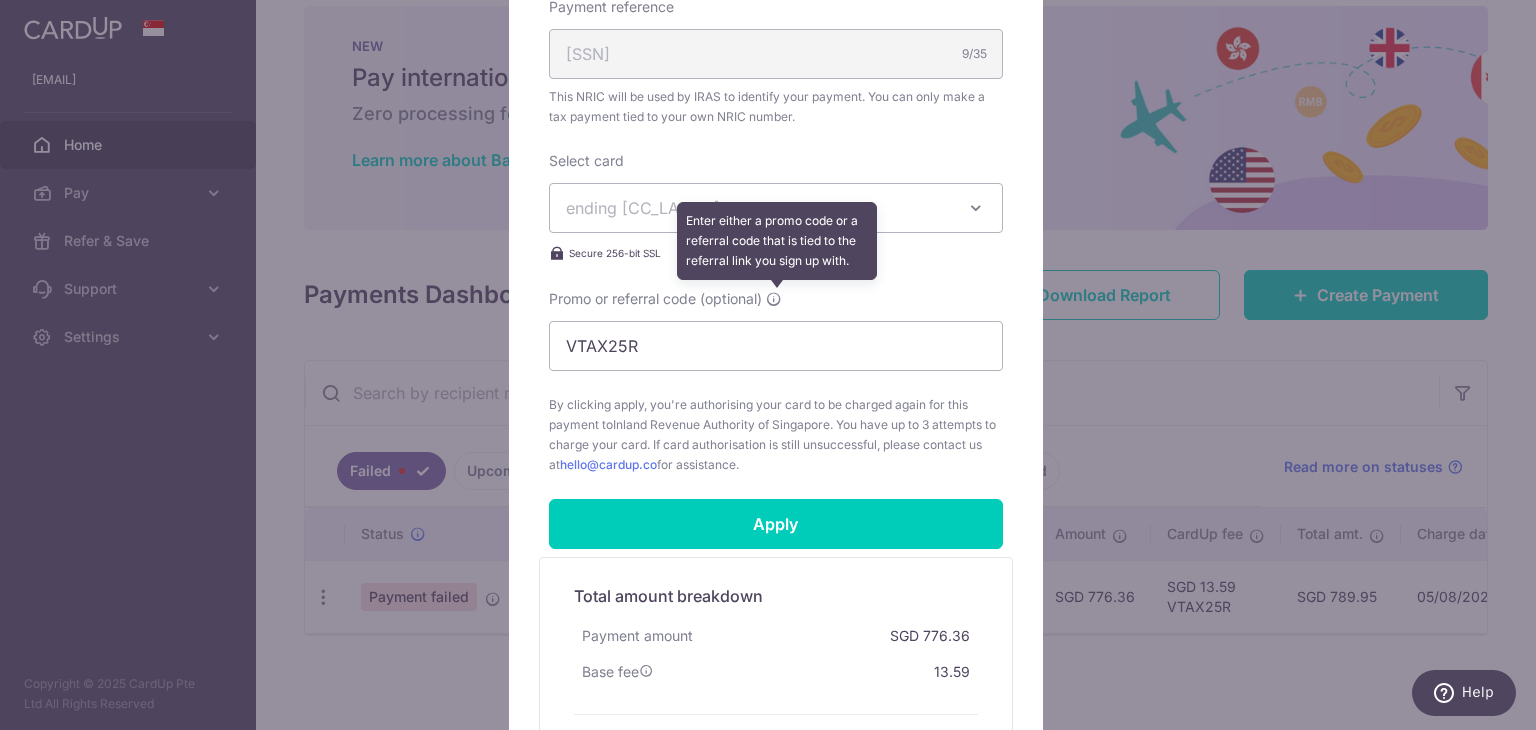 scroll, scrollTop: 887, scrollLeft: 0, axis: vertical 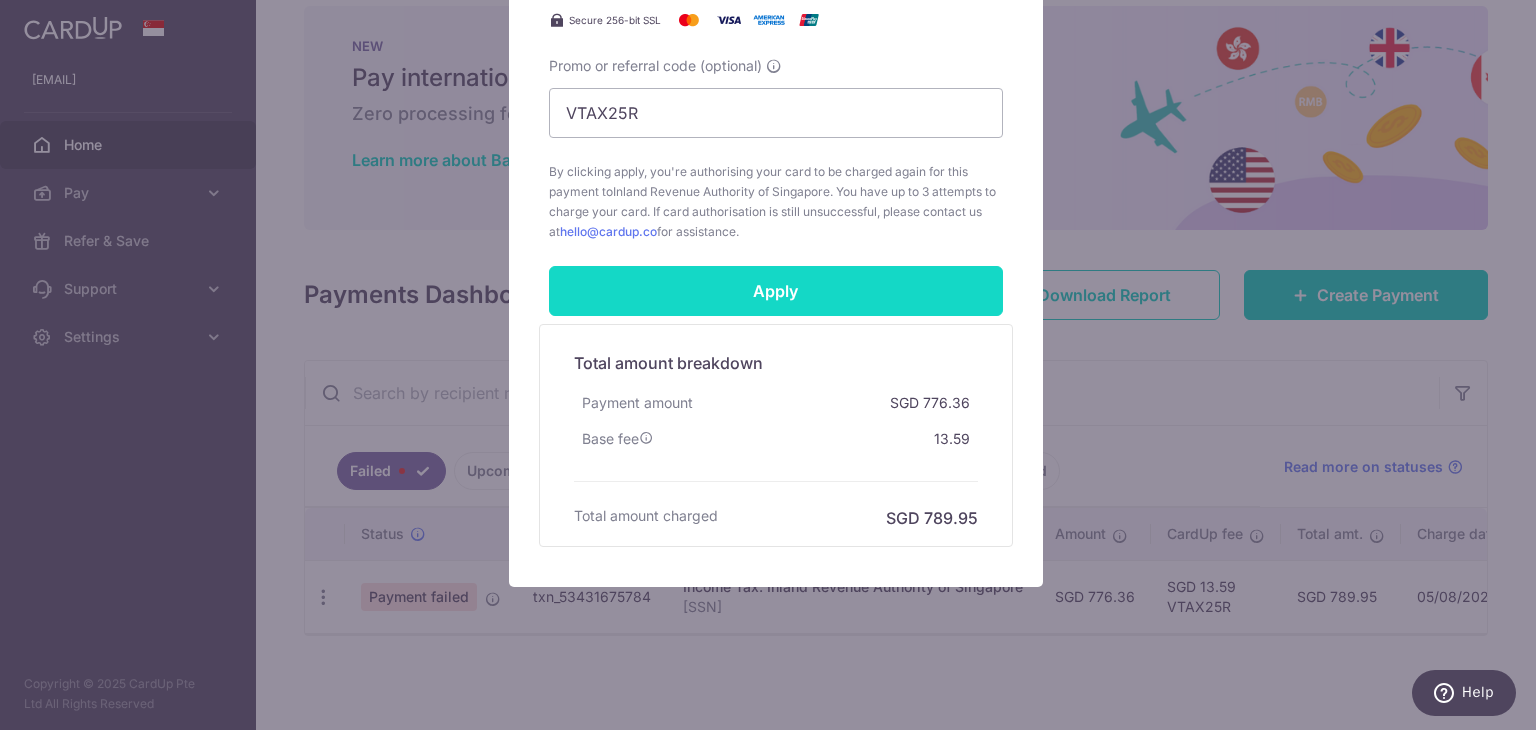 click on "Apply" at bounding box center [776, 291] 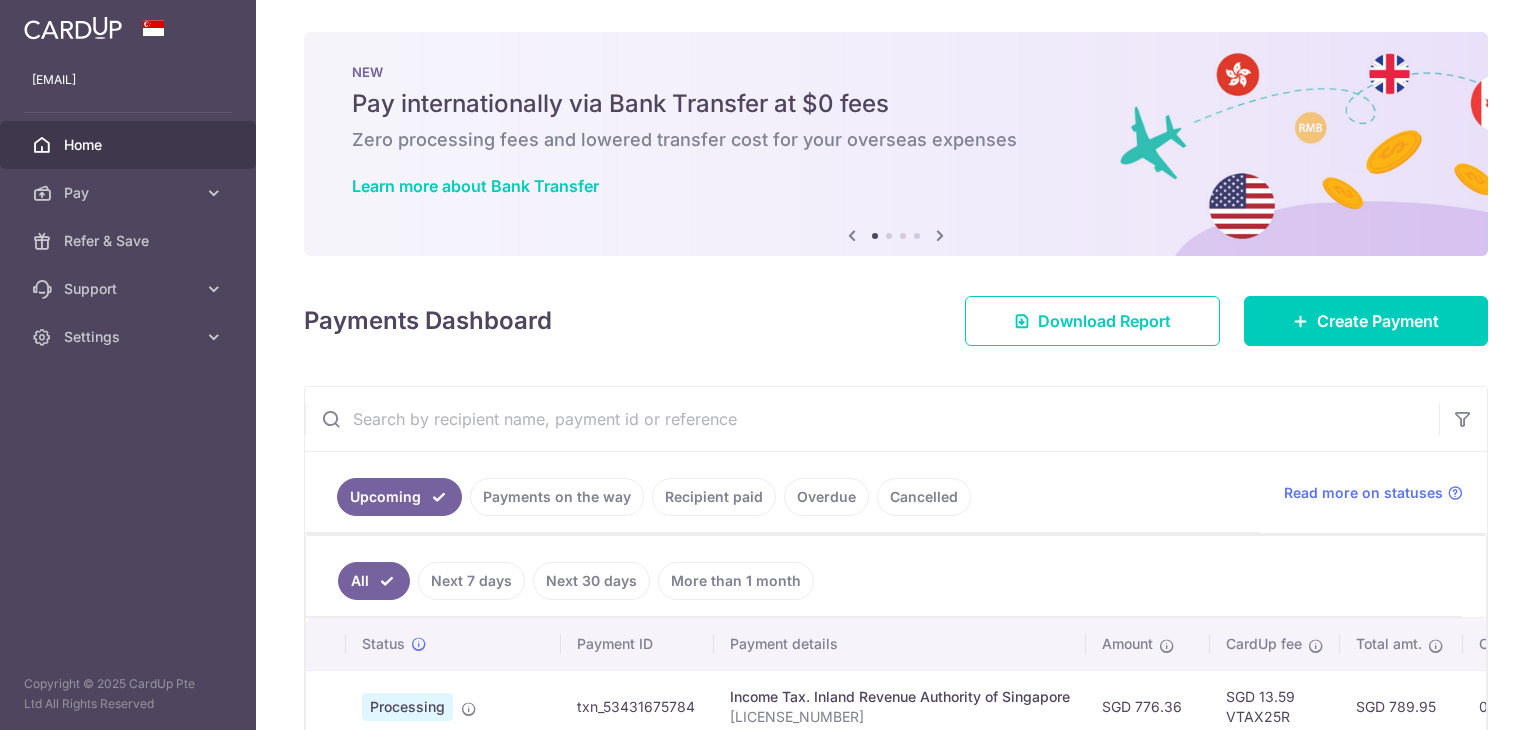 scroll, scrollTop: 0, scrollLeft: 0, axis: both 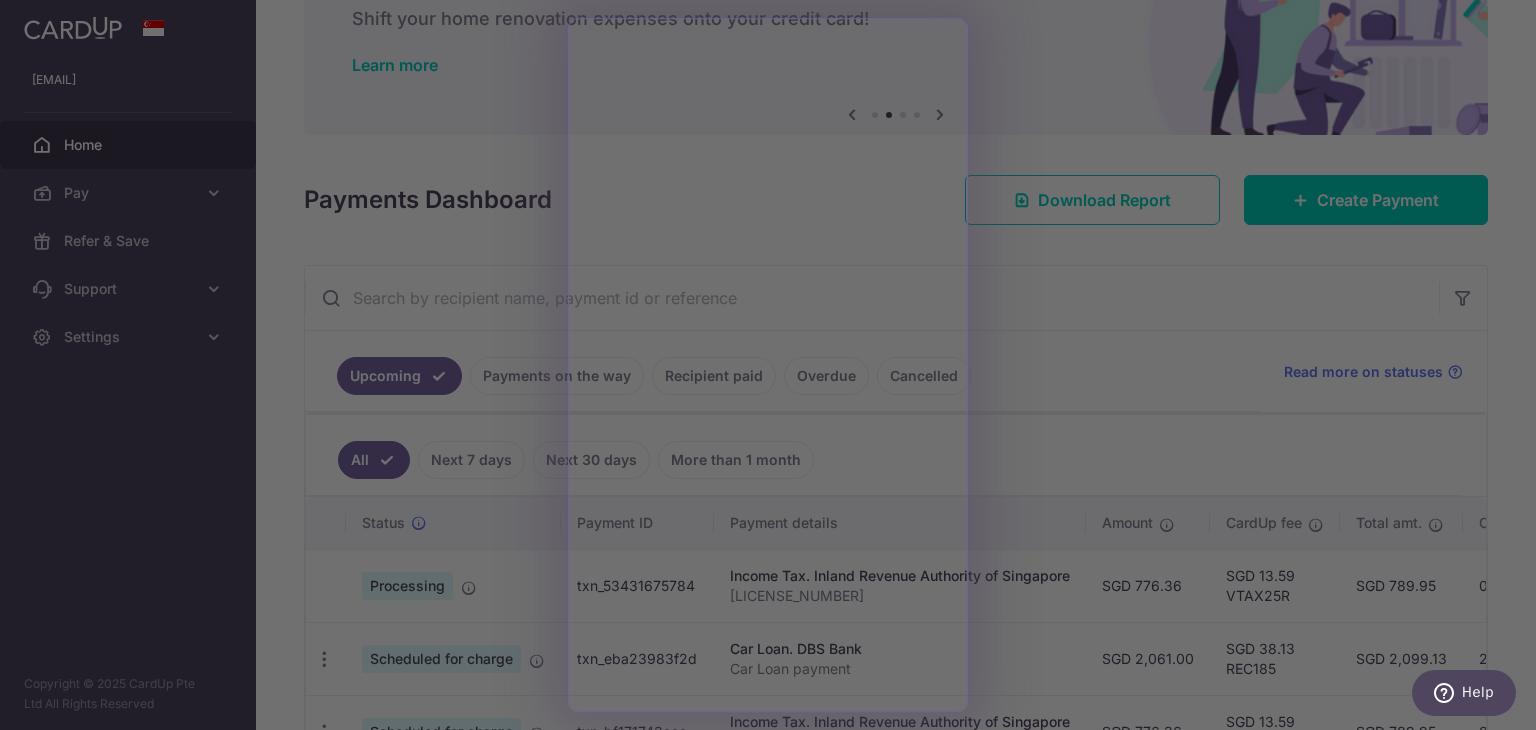 click at bounding box center (775, 368) 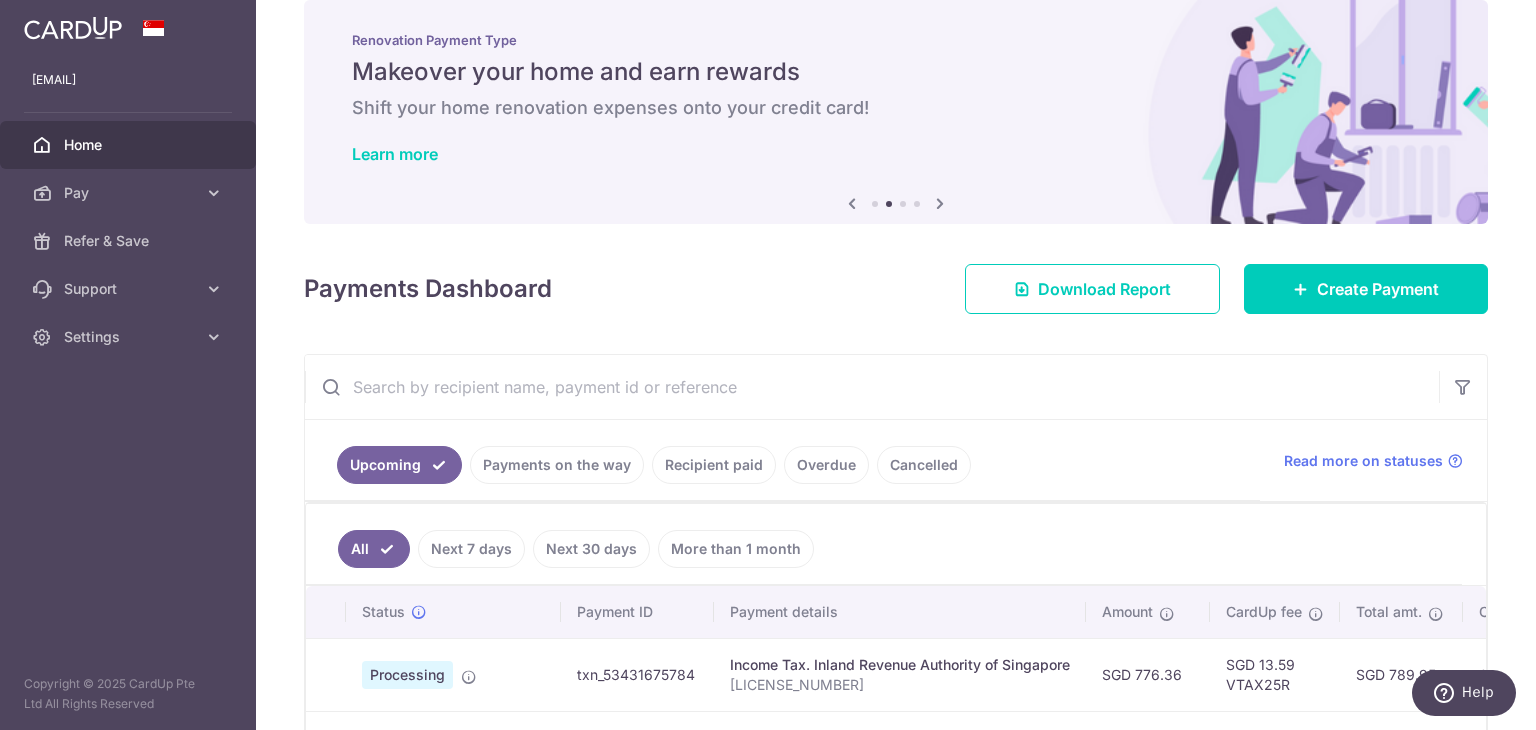 scroll, scrollTop: 0, scrollLeft: 0, axis: both 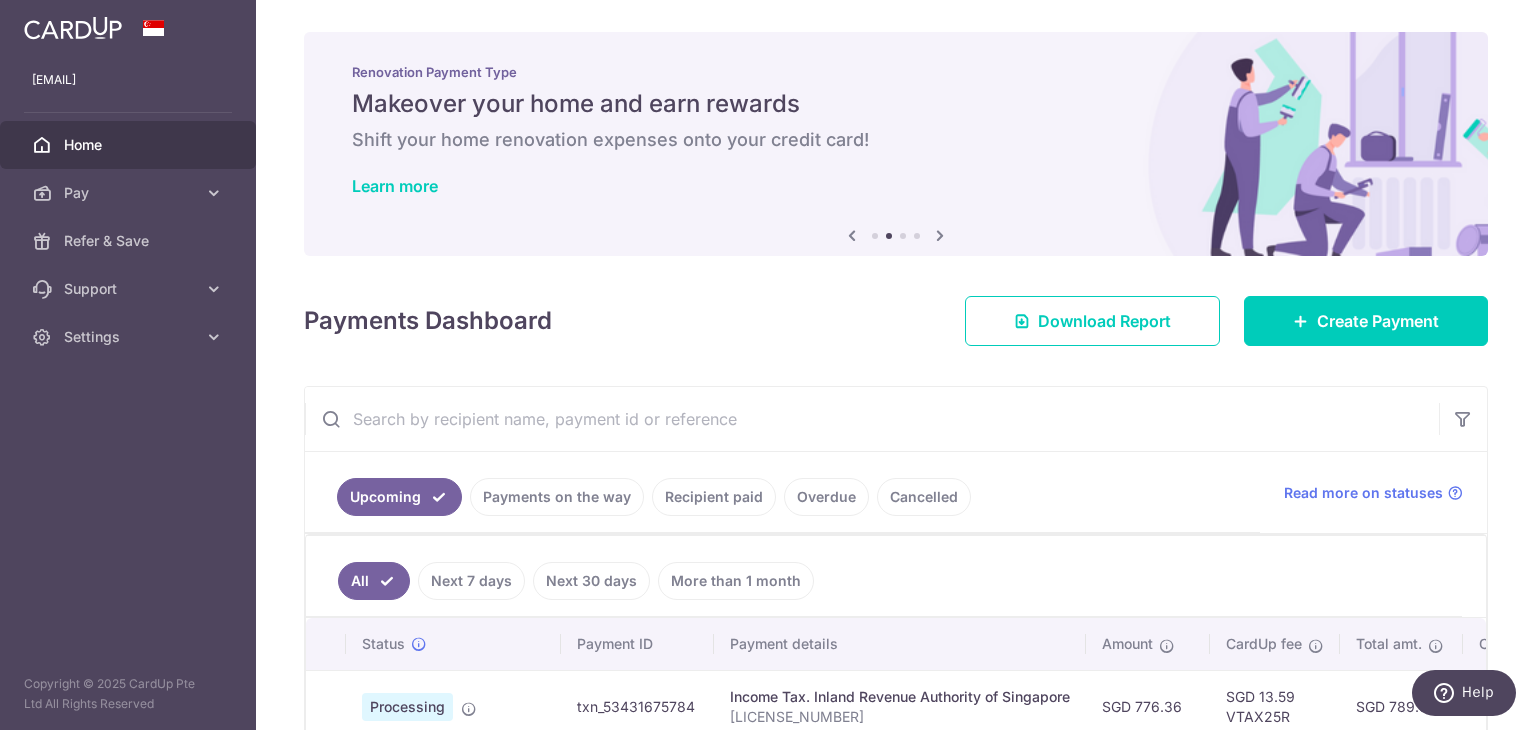 click on "Home" at bounding box center [130, 145] 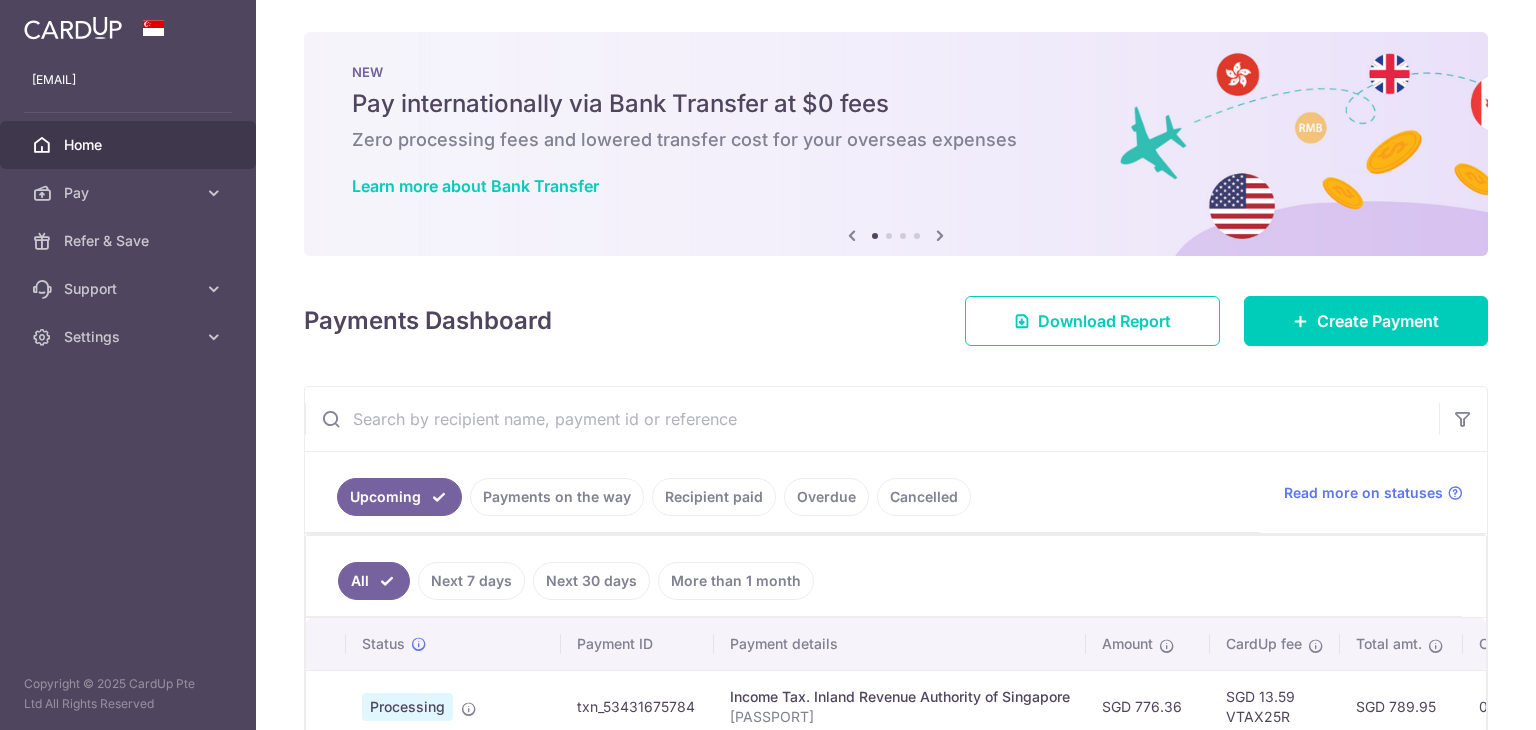 scroll, scrollTop: 0, scrollLeft: 0, axis: both 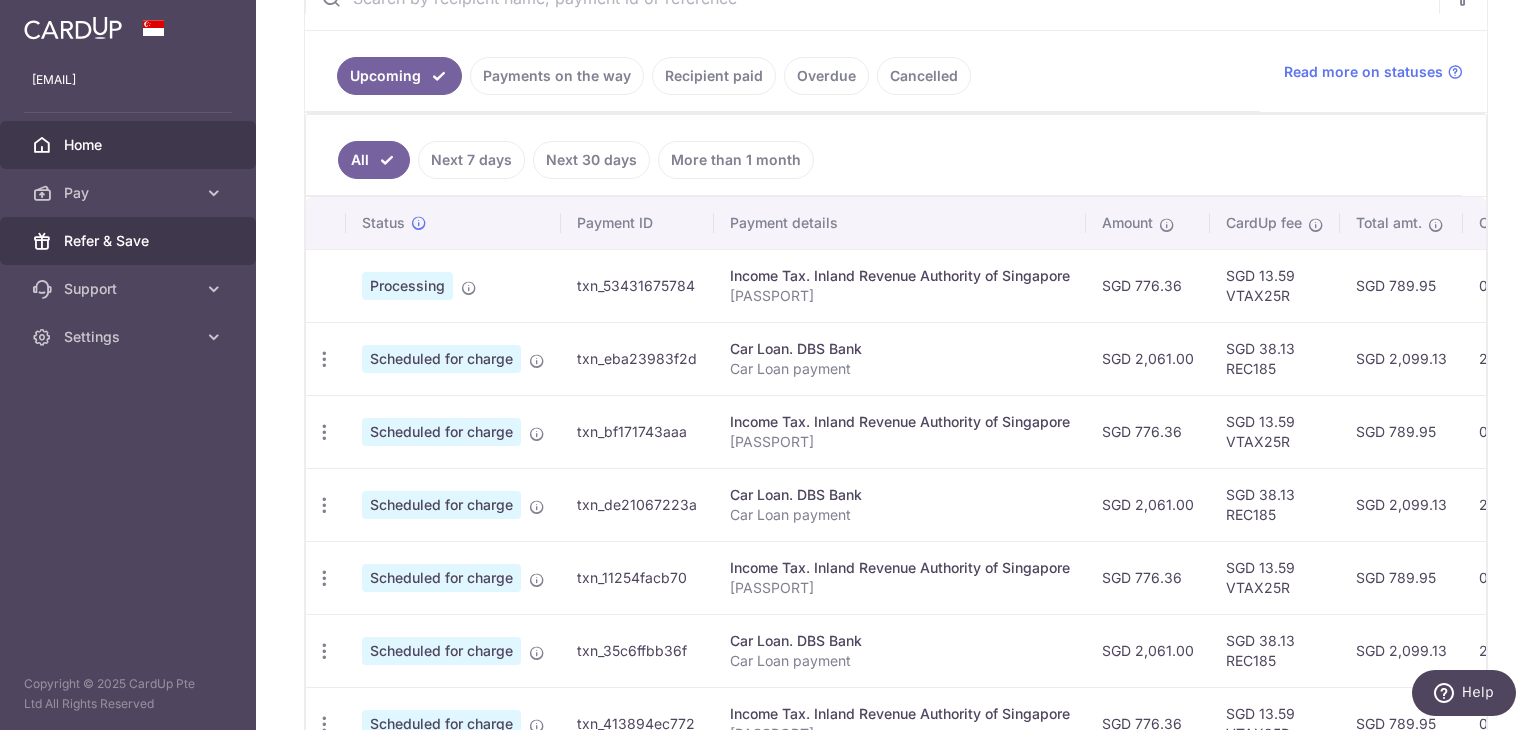 click on "Refer & Save" at bounding box center [130, 241] 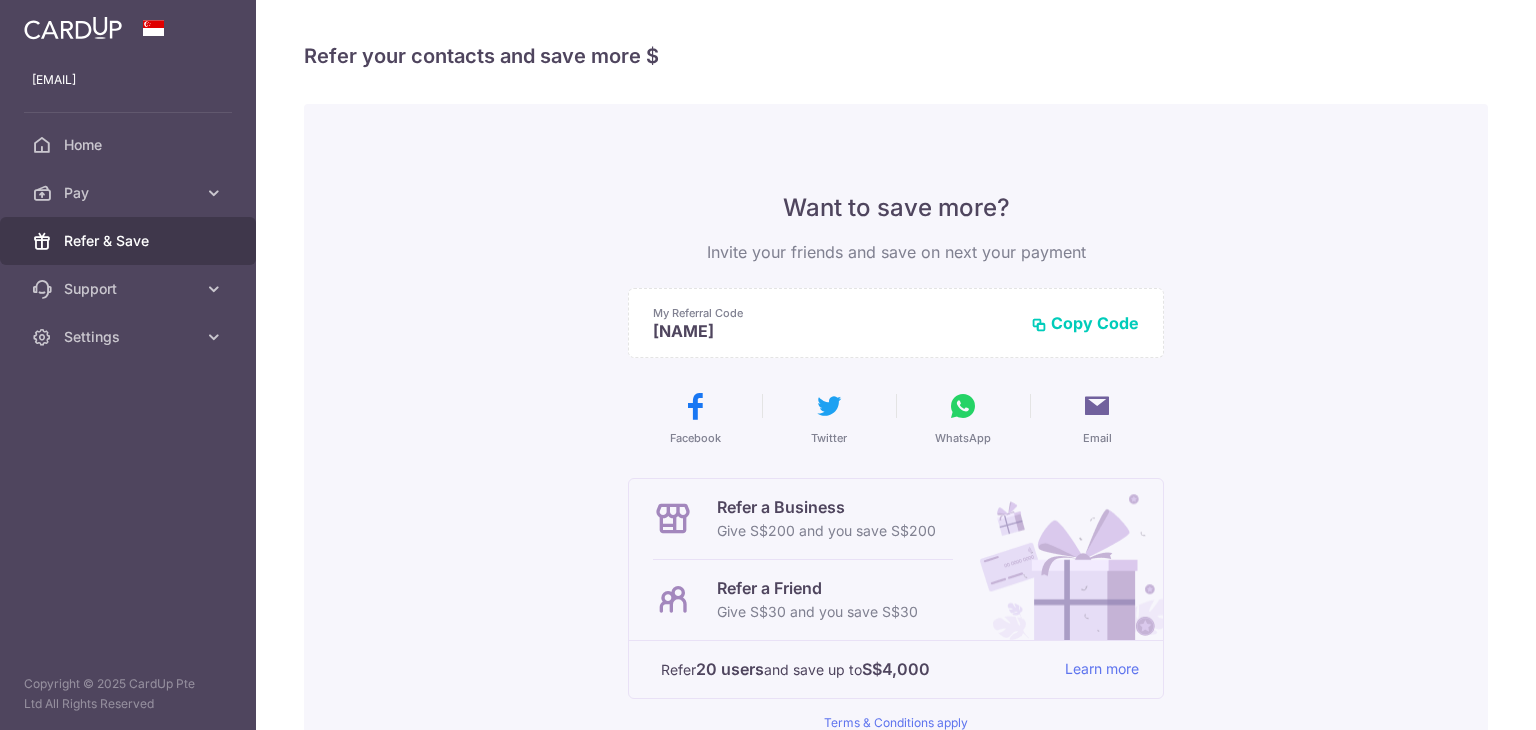 scroll, scrollTop: 0, scrollLeft: 0, axis: both 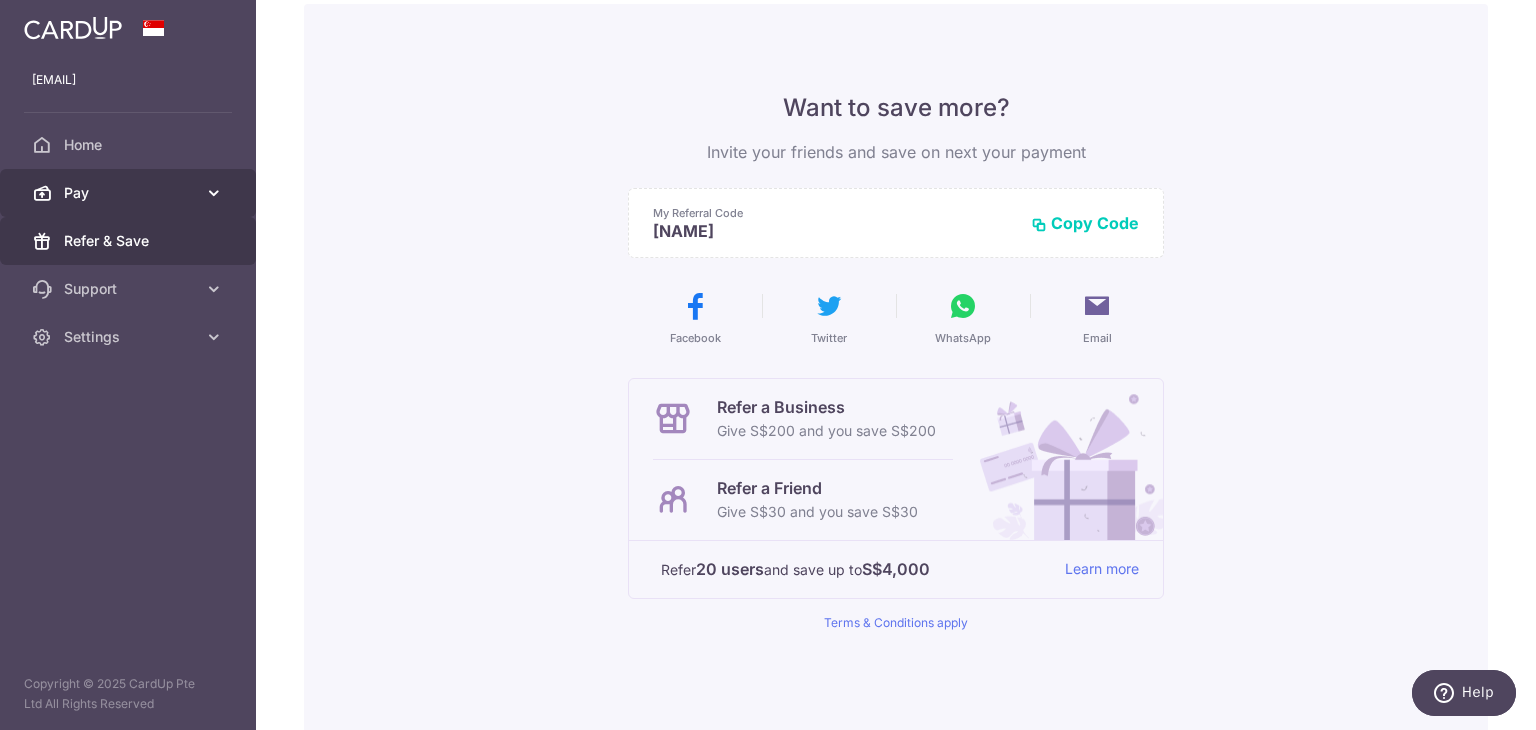 click on "Pay" at bounding box center (130, 193) 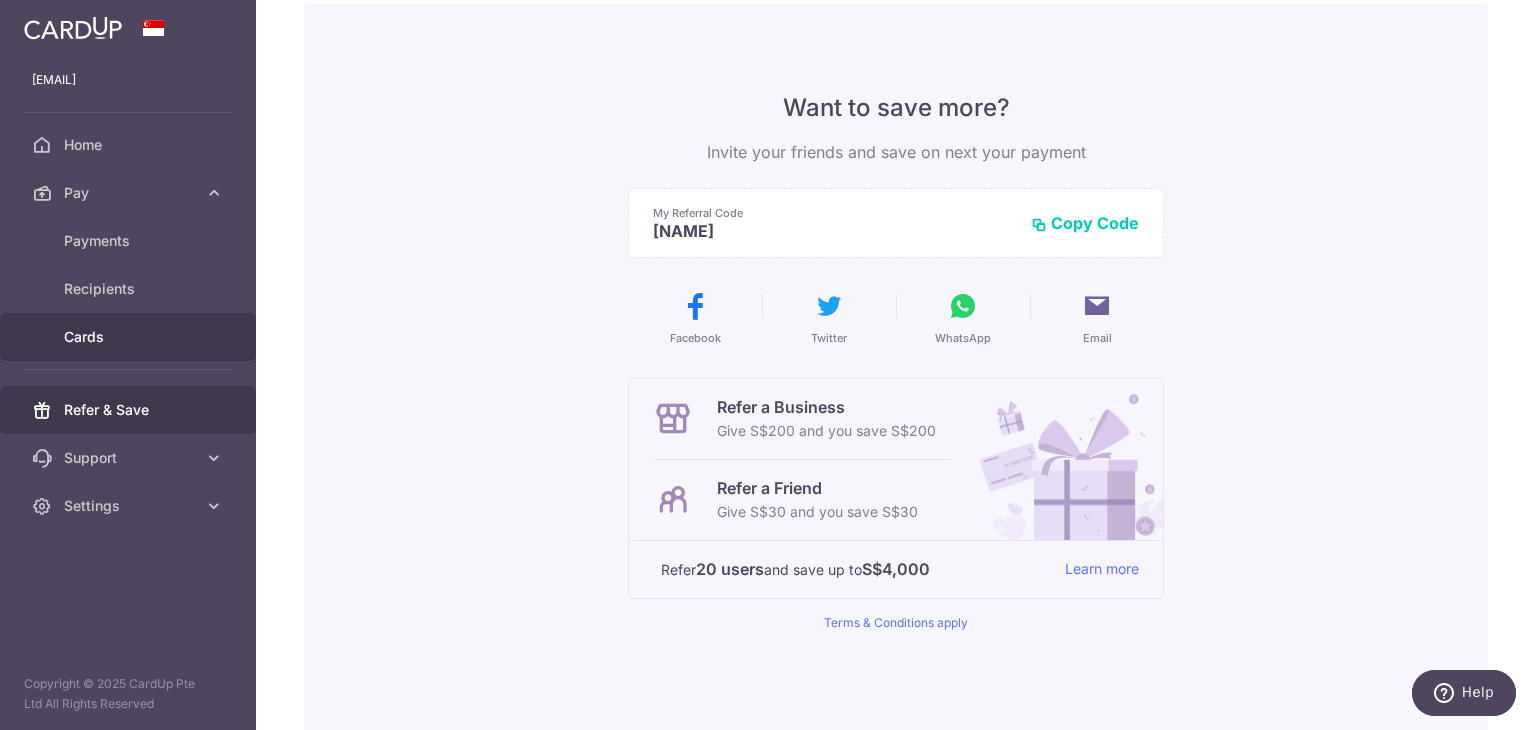 click on "Cards" at bounding box center (130, 337) 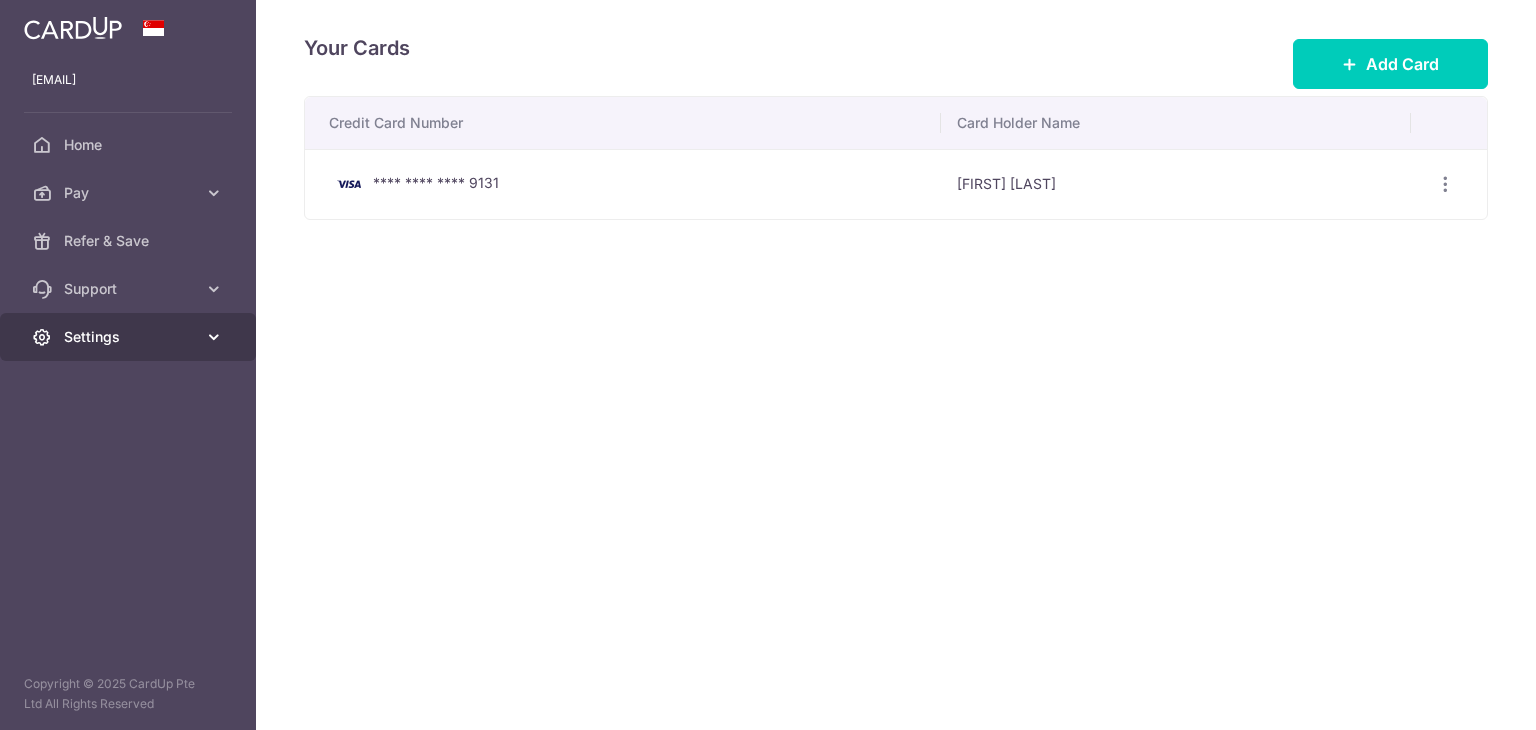 scroll, scrollTop: 0, scrollLeft: 0, axis: both 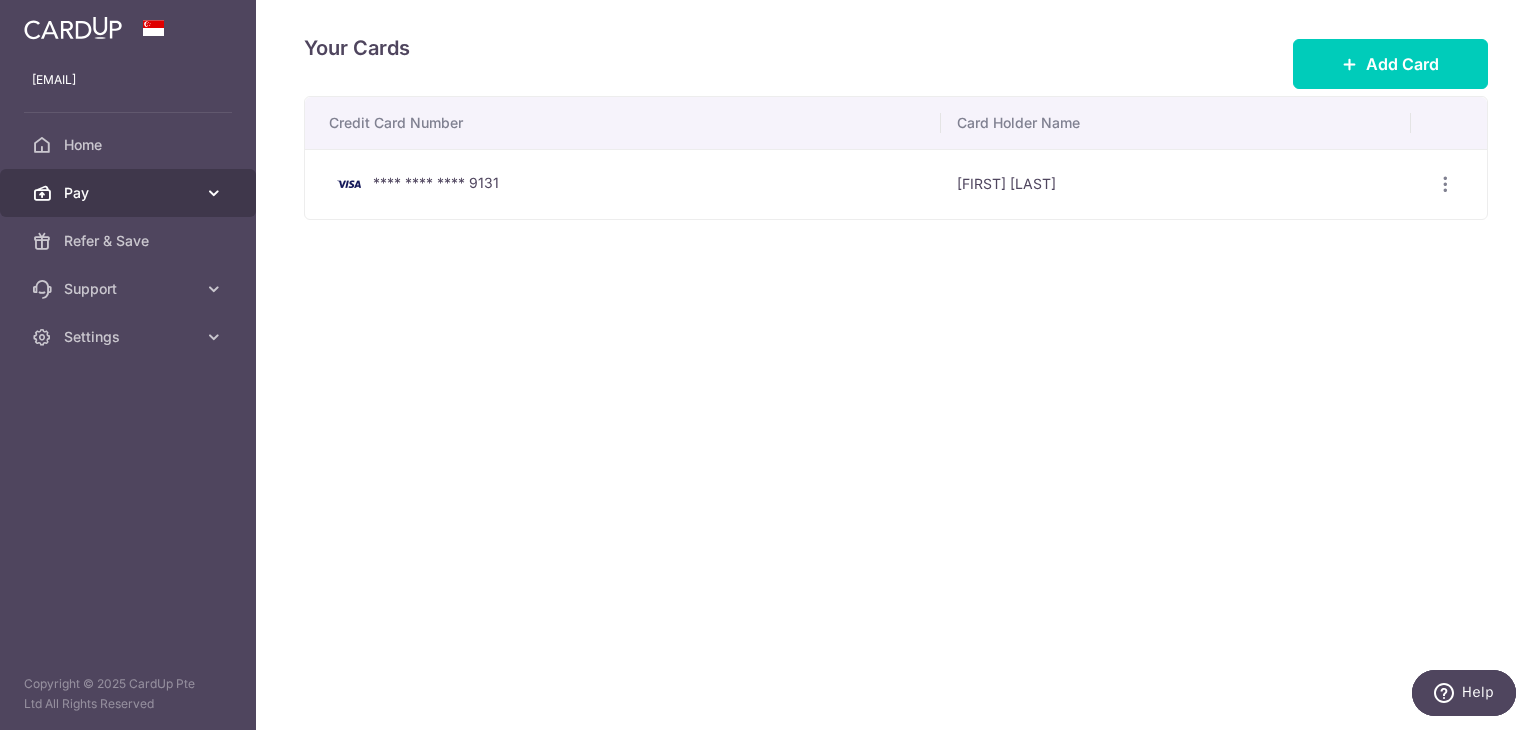 click on "Pay" at bounding box center (128, 193) 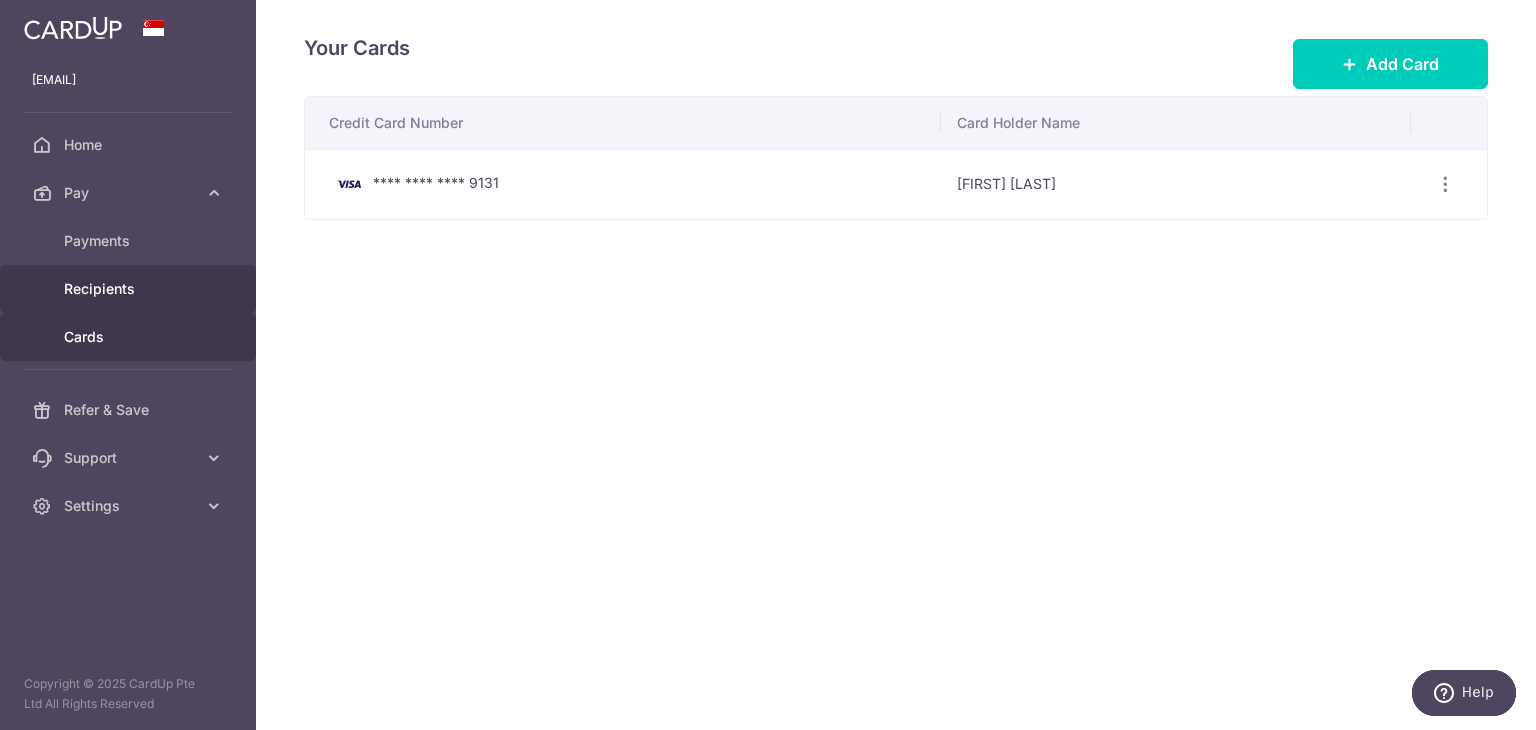 click on "Recipients" at bounding box center (130, 289) 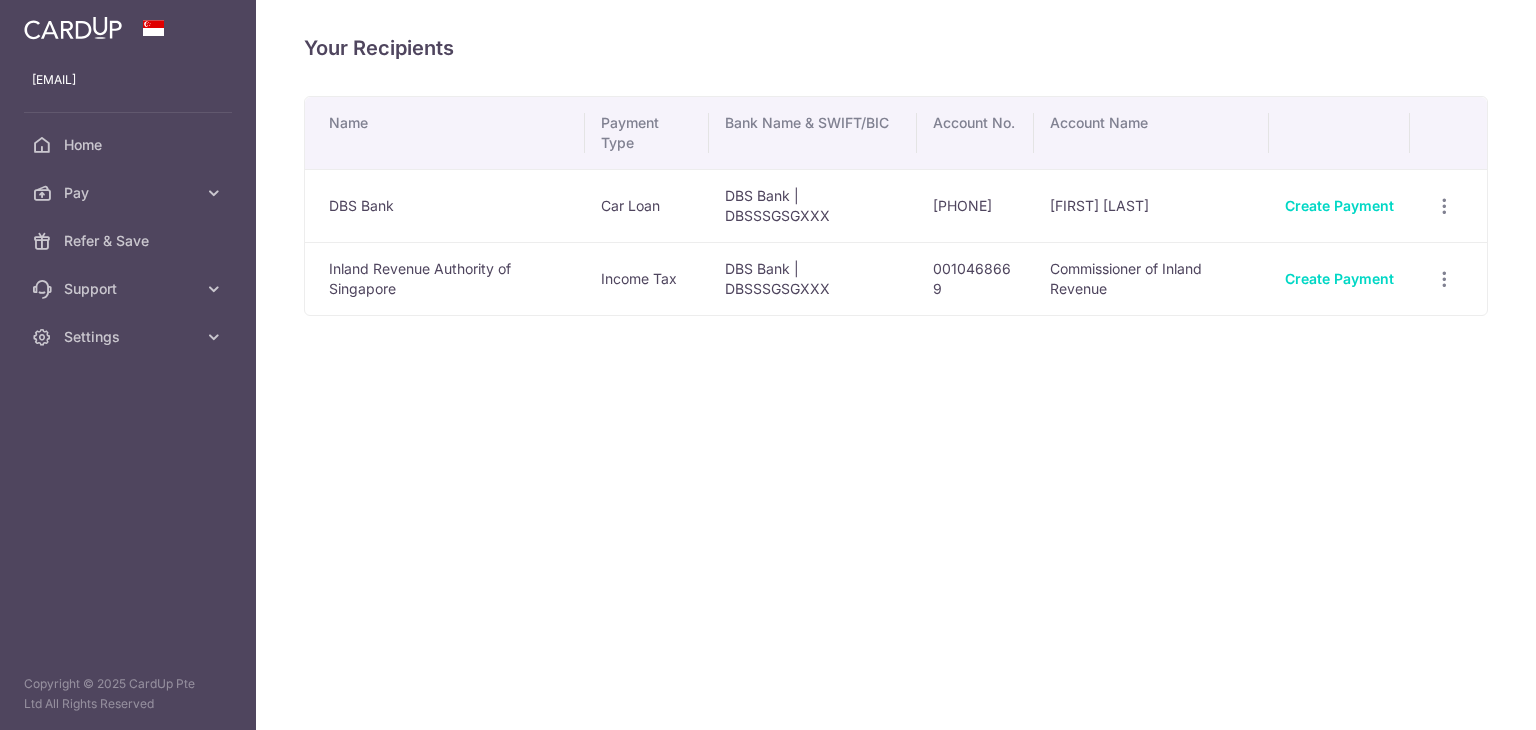 scroll, scrollTop: 0, scrollLeft: 0, axis: both 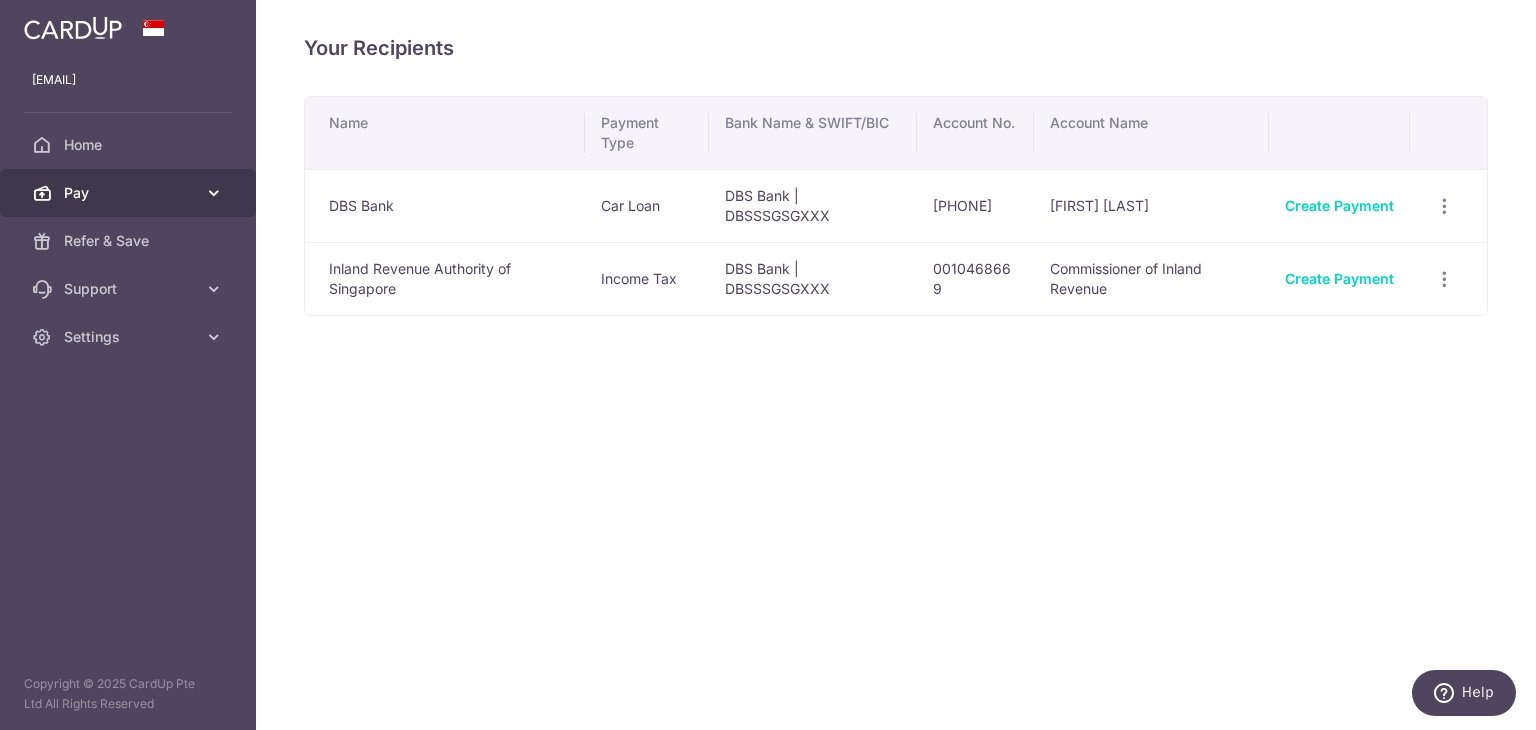 click on "Pay" at bounding box center (128, 193) 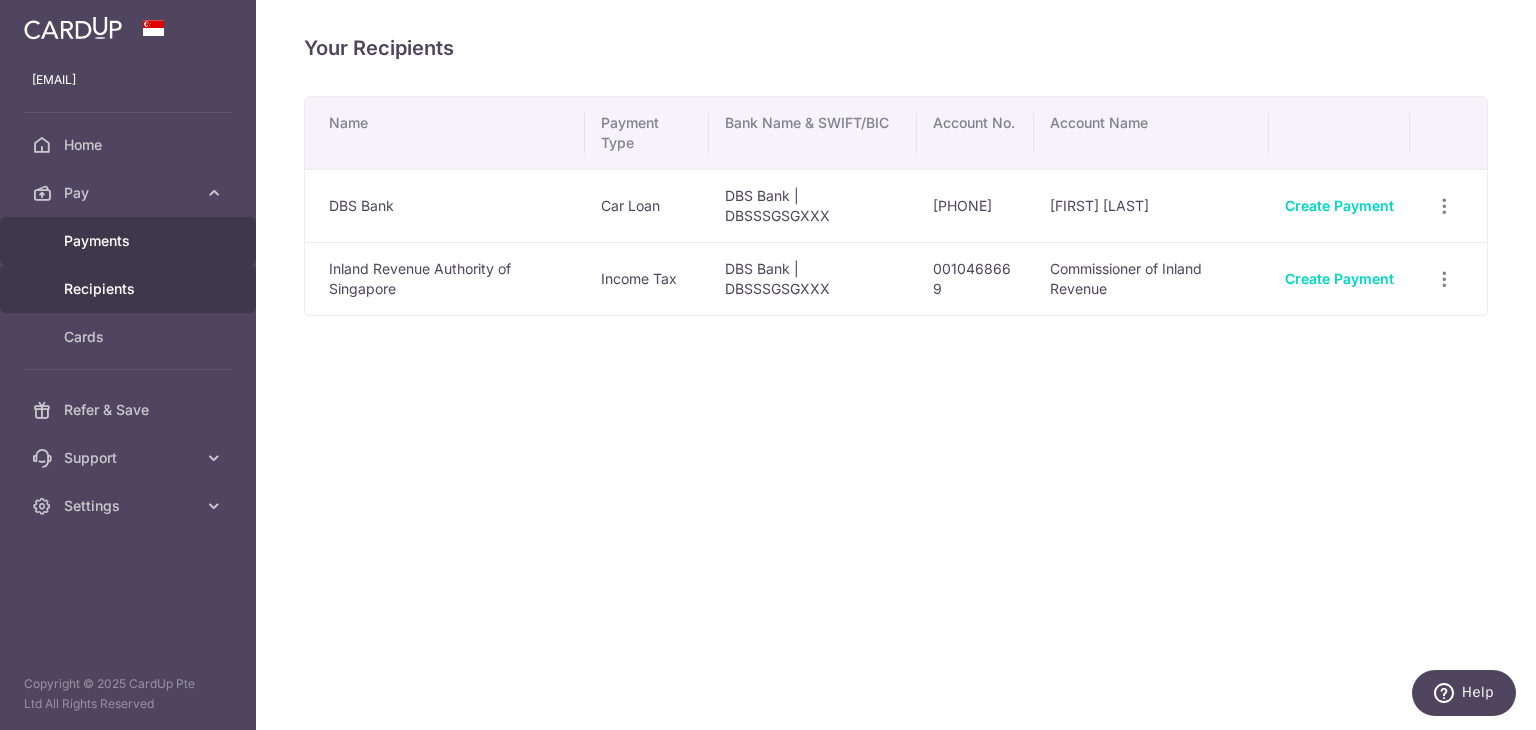 click on "Payments" at bounding box center (130, 241) 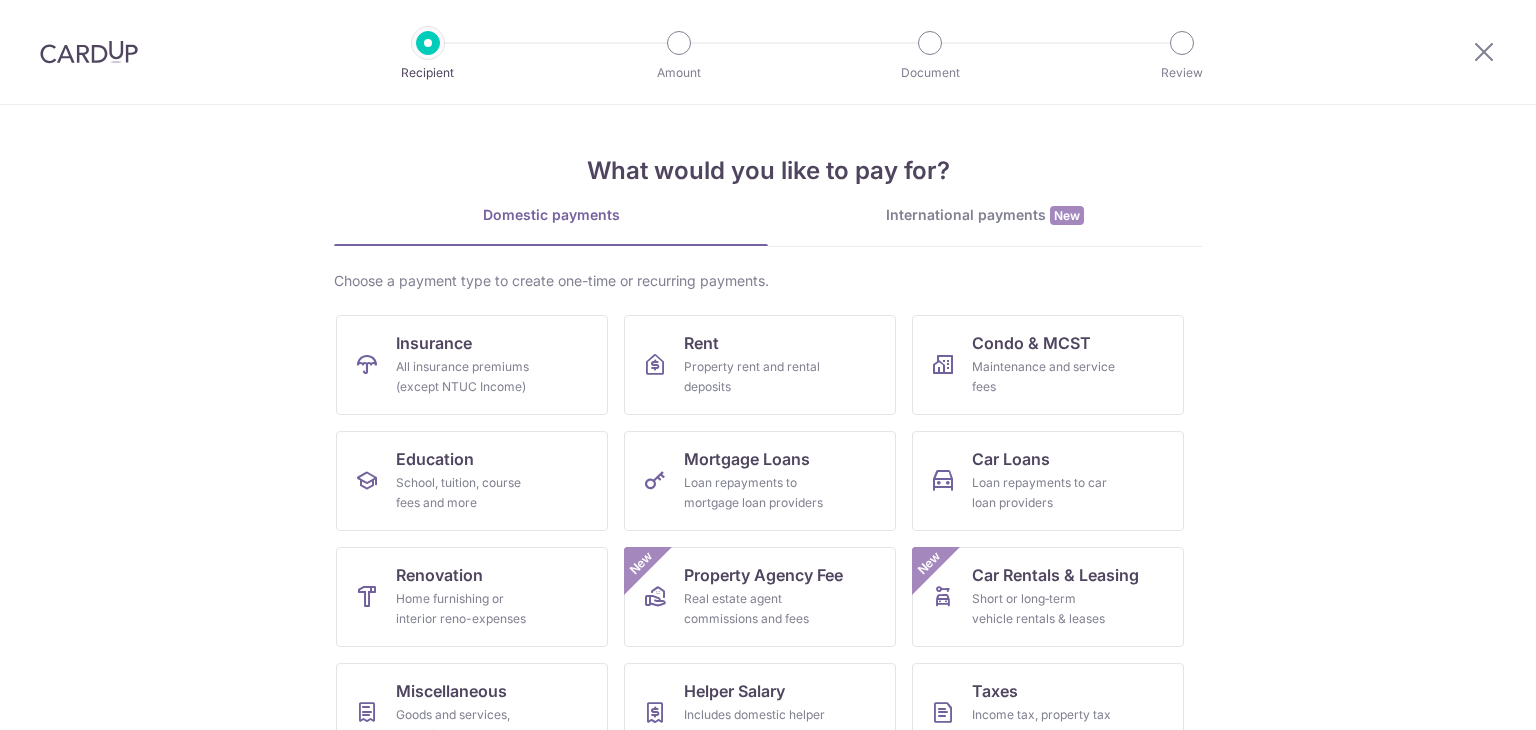 scroll, scrollTop: 0, scrollLeft: 0, axis: both 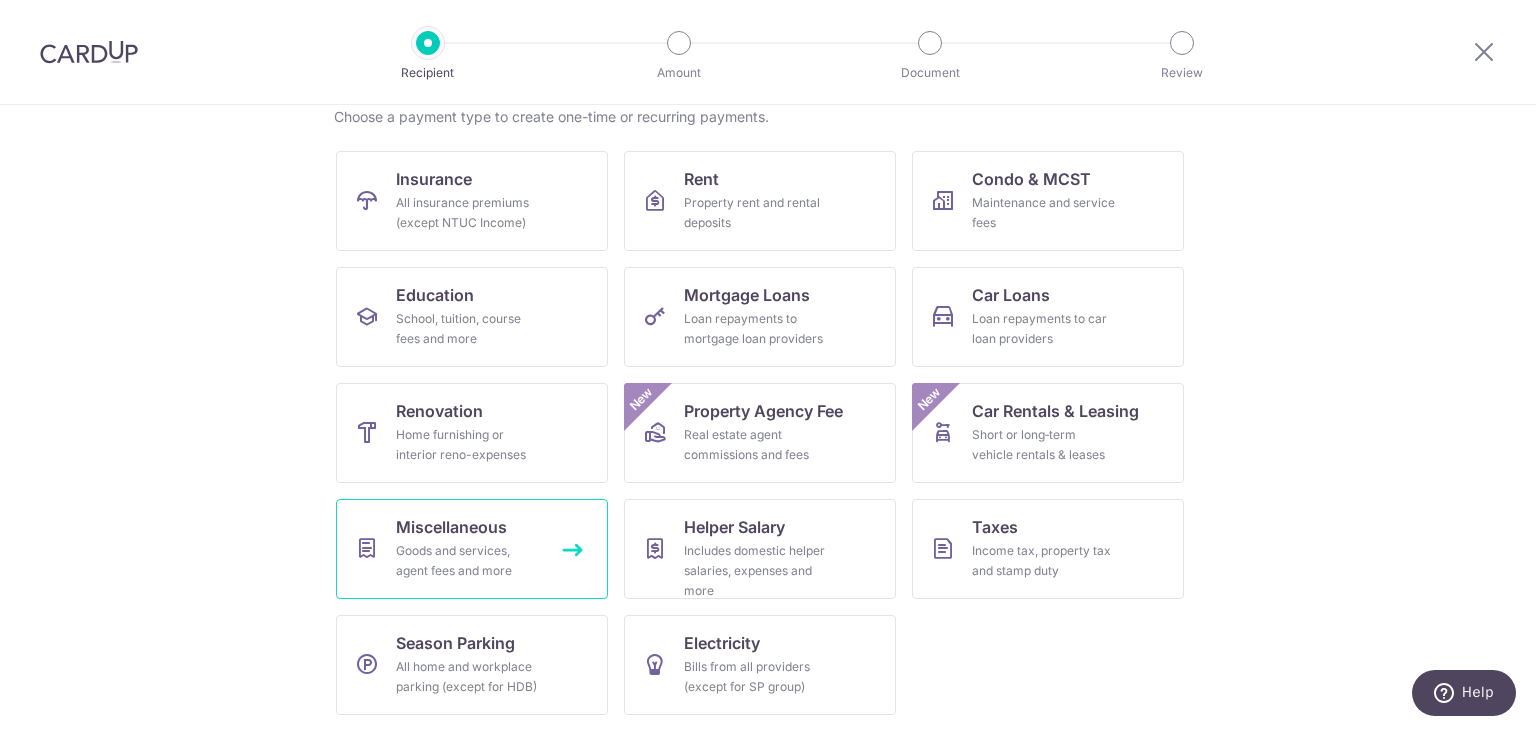 click on "Miscellaneous" at bounding box center [451, 527] 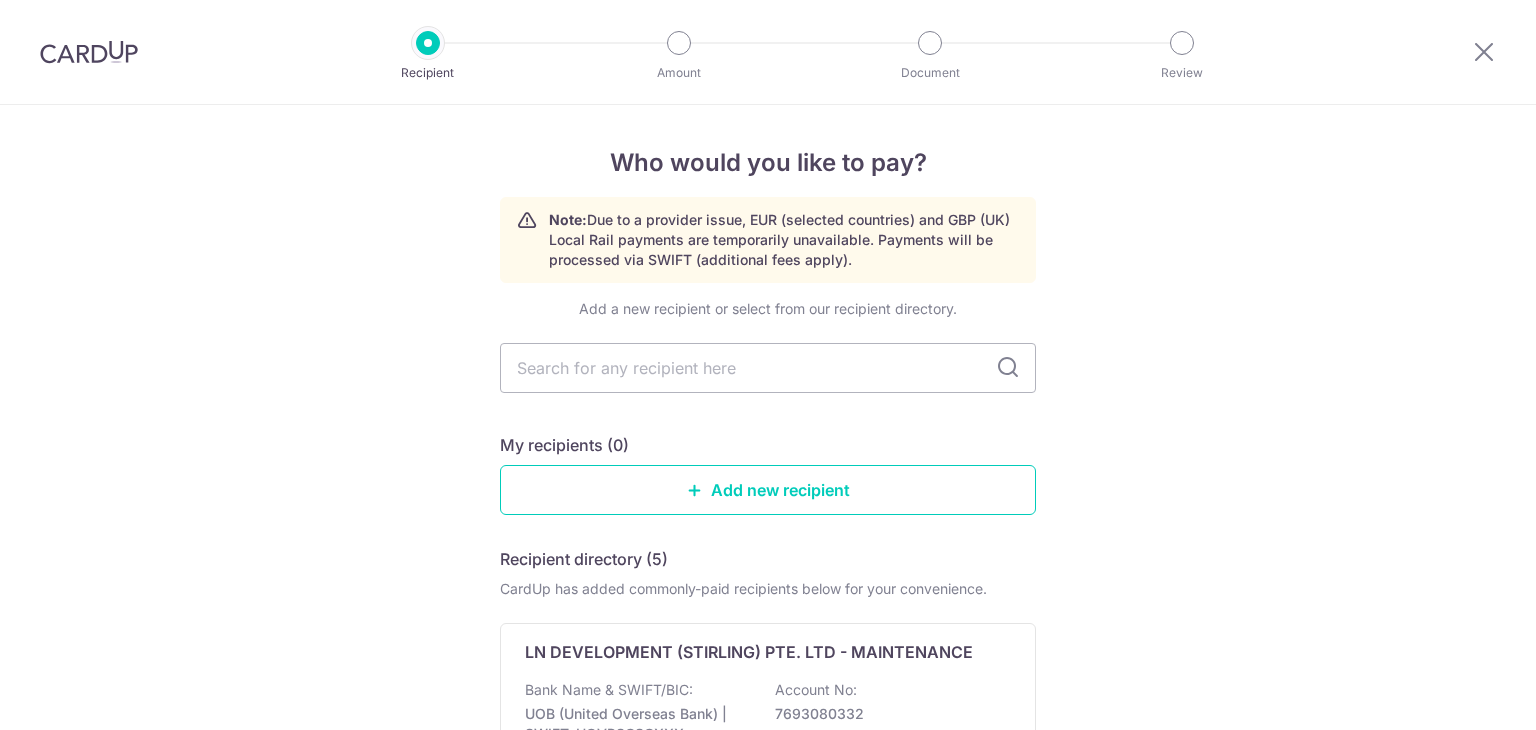 scroll, scrollTop: 0, scrollLeft: 0, axis: both 